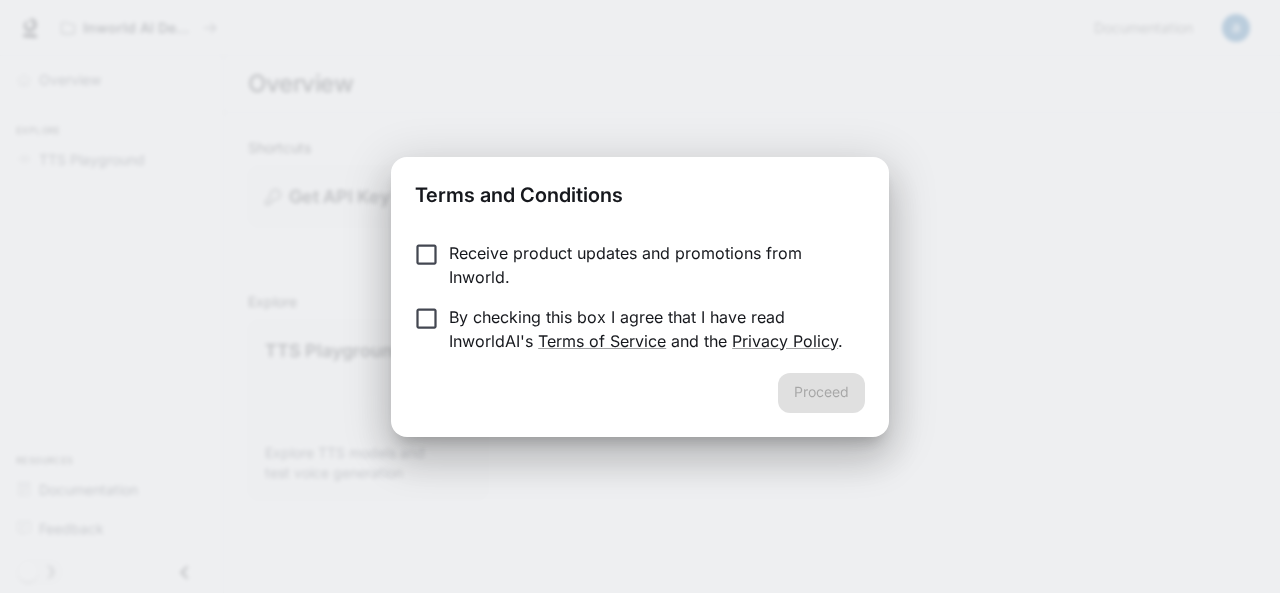 scroll, scrollTop: 0, scrollLeft: 0, axis: both 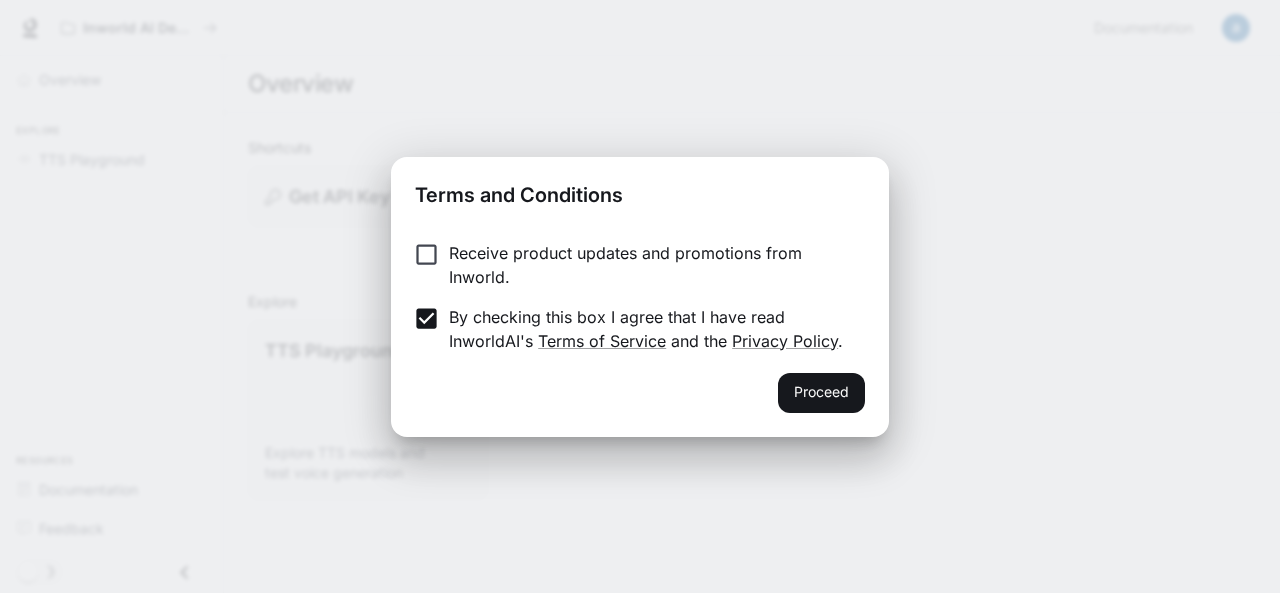 click on "Receive product updates and promotions from Inworld." at bounding box center [649, 265] 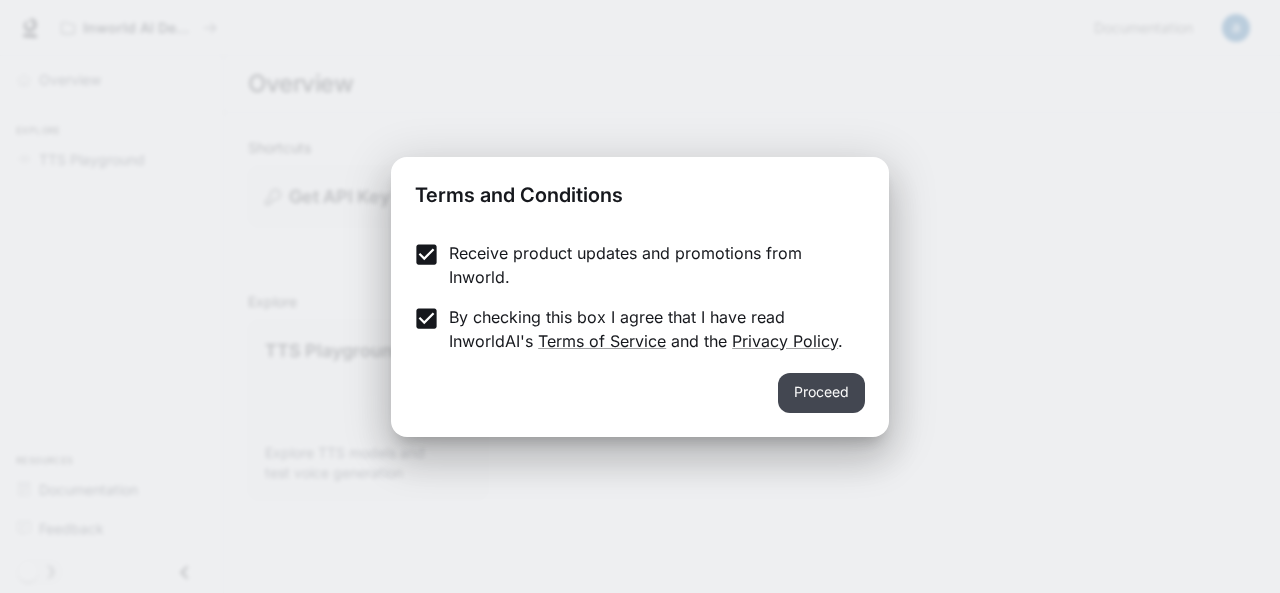 drag, startPoint x: 881, startPoint y: 421, endPoint x: 859, endPoint y: 401, distance: 29.732138 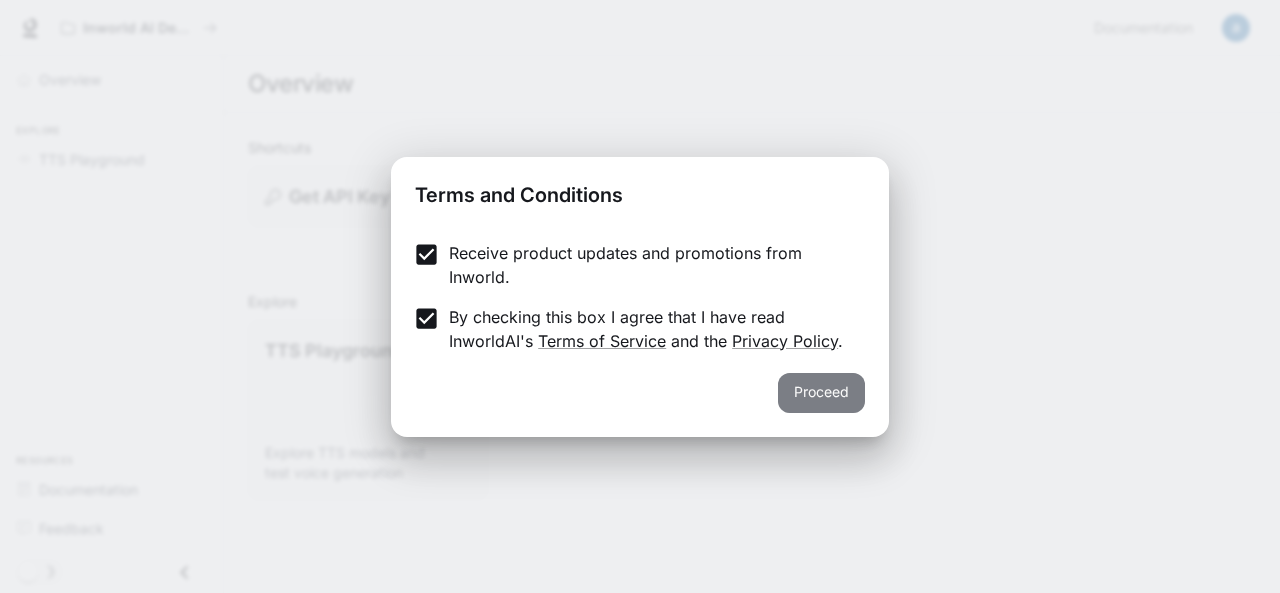 click on "Proceed" at bounding box center [821, 393] 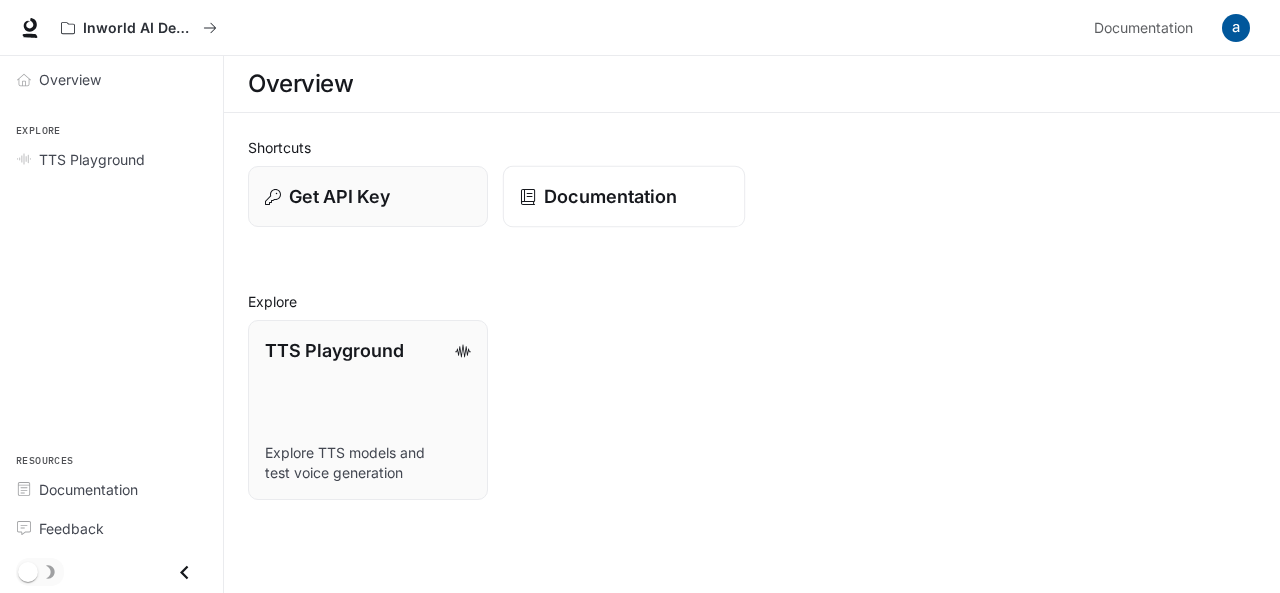 click on "Documentation" at bounding box center (624, 197) 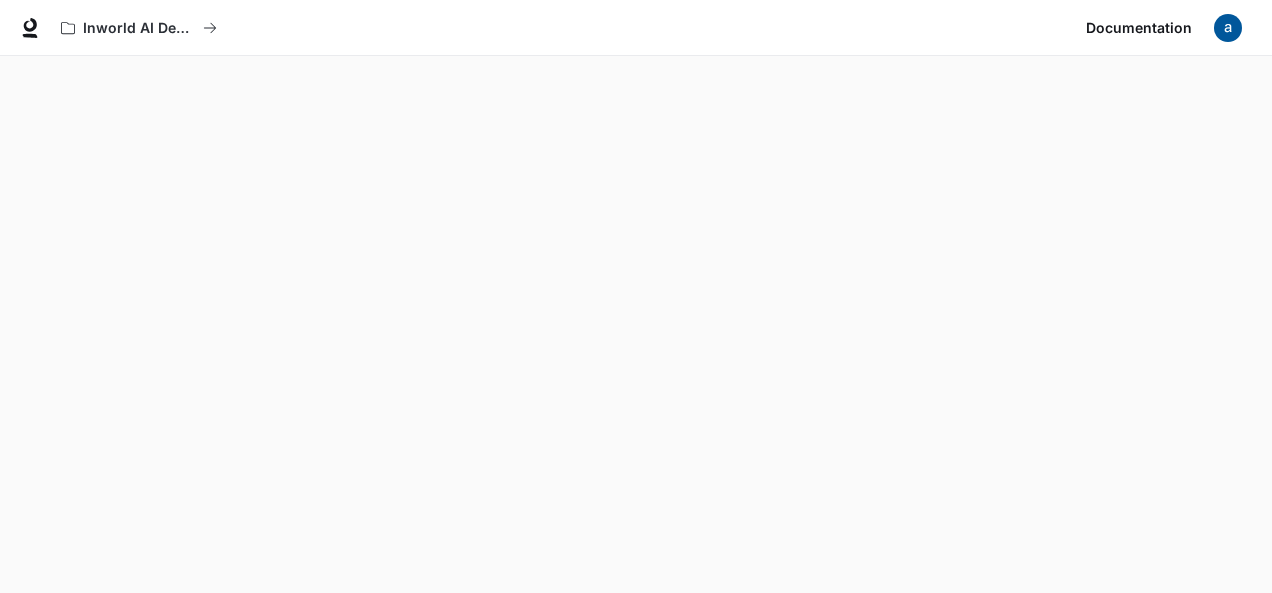 scroll, scrollTop: 56, scrollLeft: 0, axis: vertical 